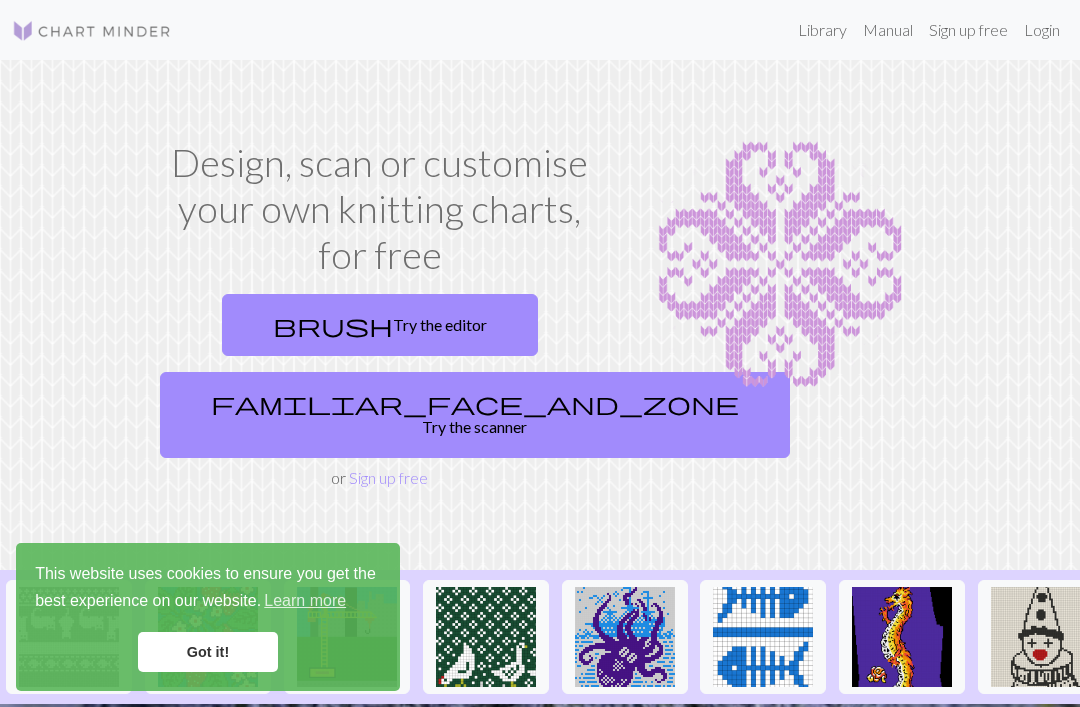 scroll, scrollTop: 0, scrollLeft: 0, axis: both 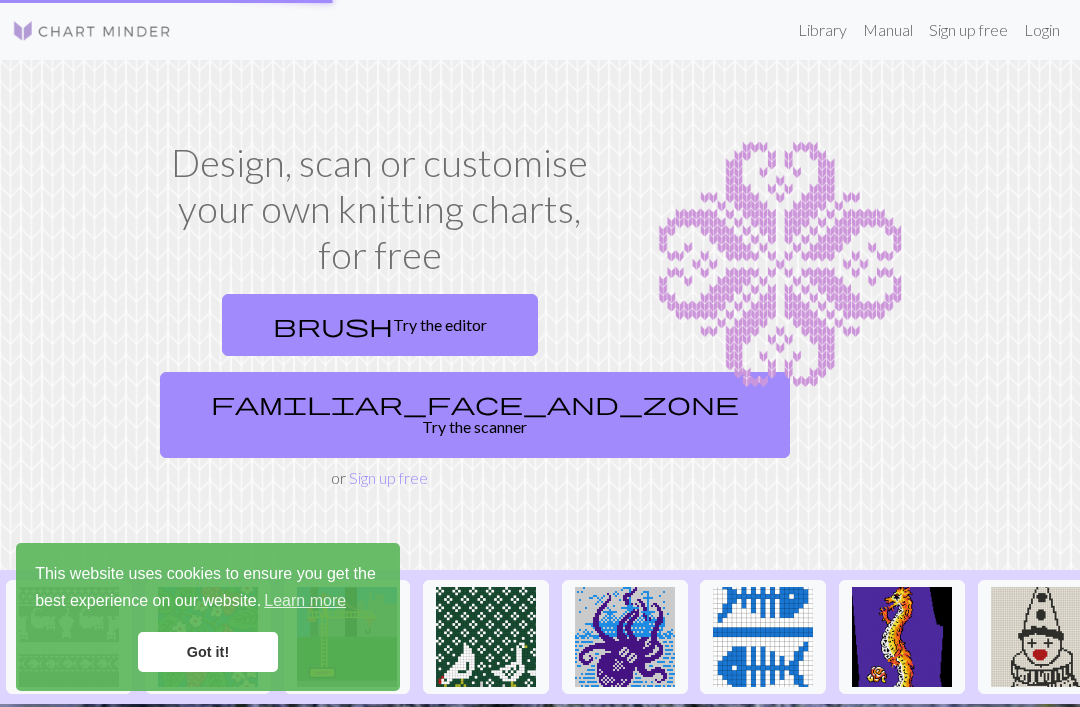 click on "Got it!" at bounding box center [208, 652] 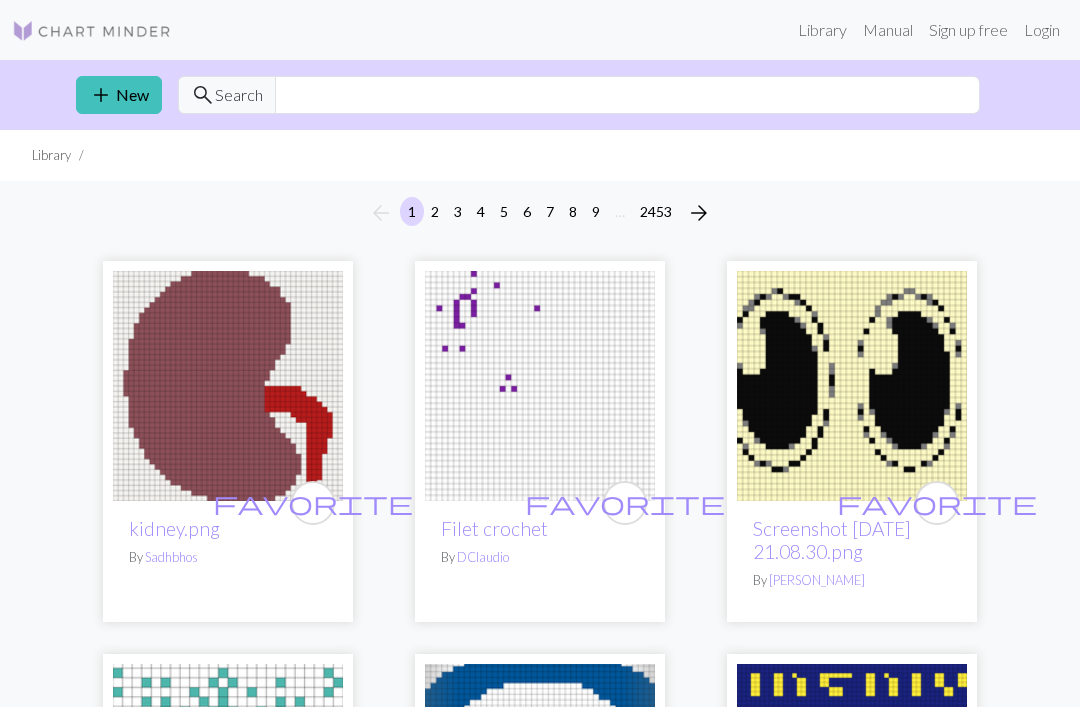 click on "Search" at bounding box center [239, 95] 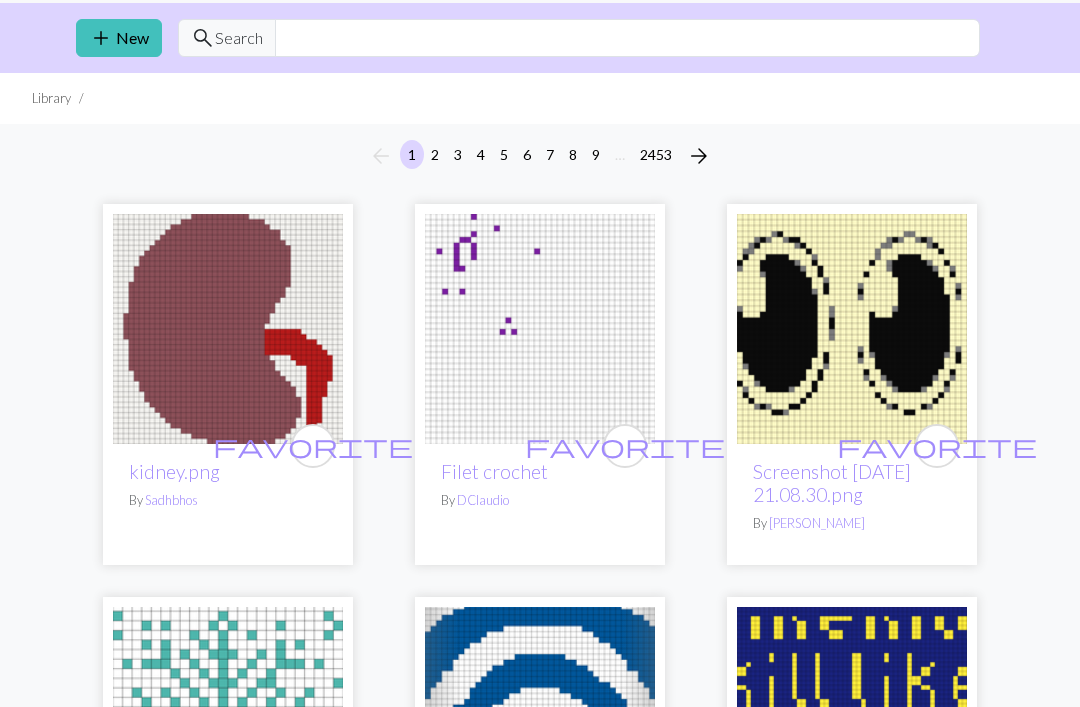 scroll, scrollTop: 0, scrollLeft: 0, axis: both 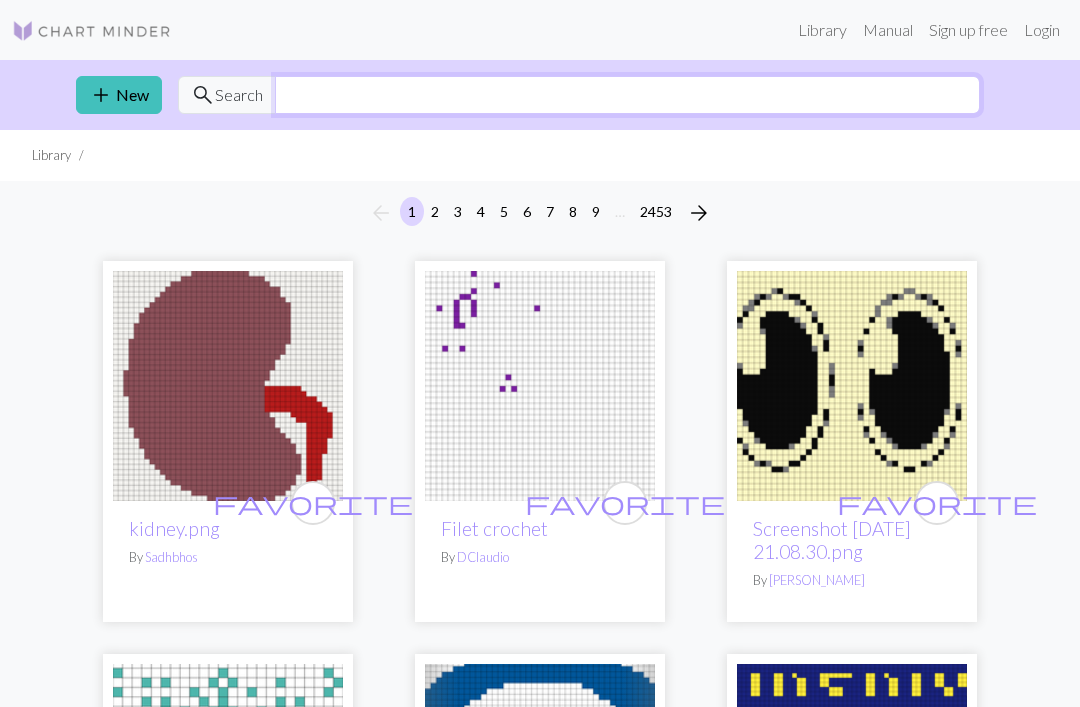 click at bounding box center (627, 95) 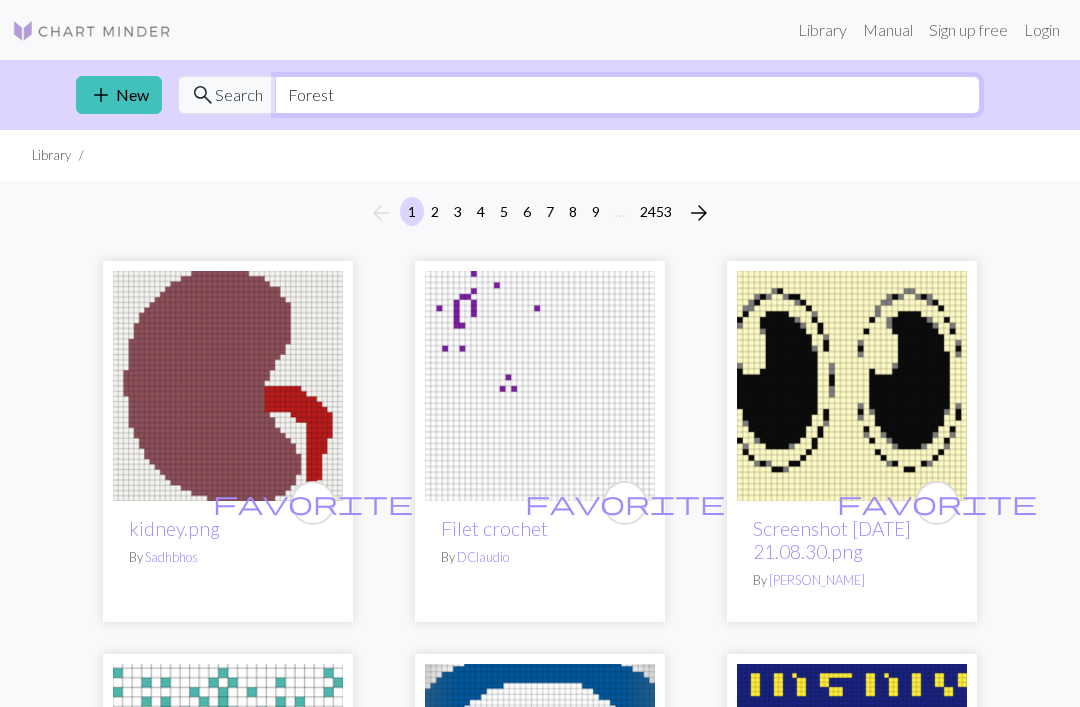 type on "Forest" 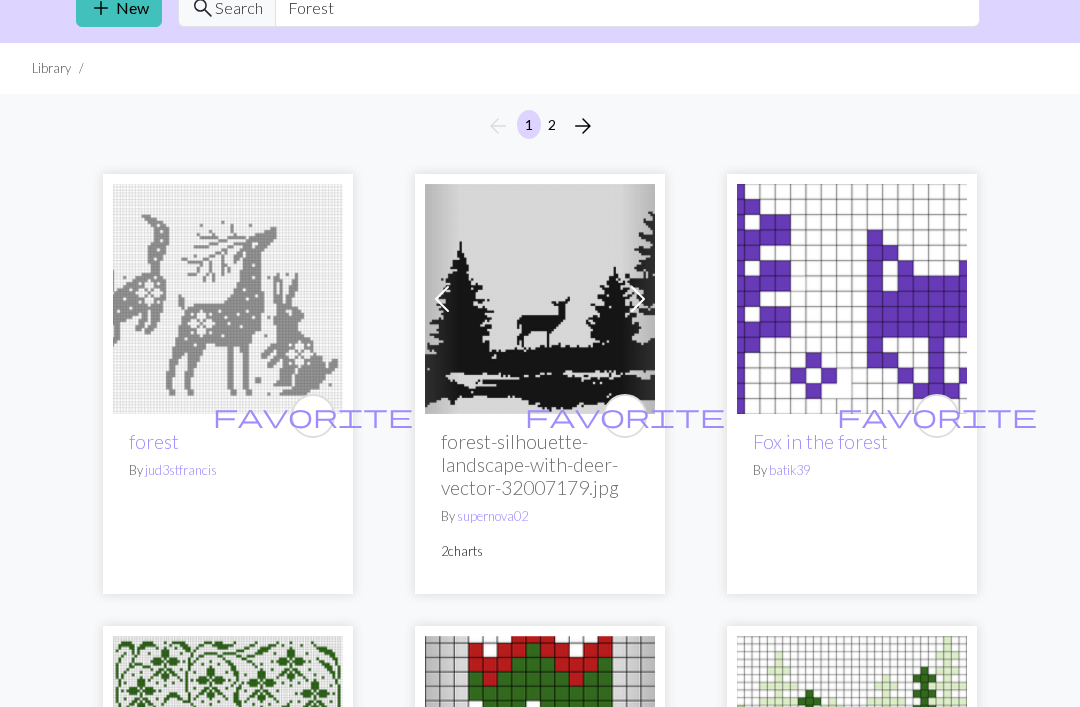 scroll, scrollTop: 0, scrollLeft: 0, axis: both 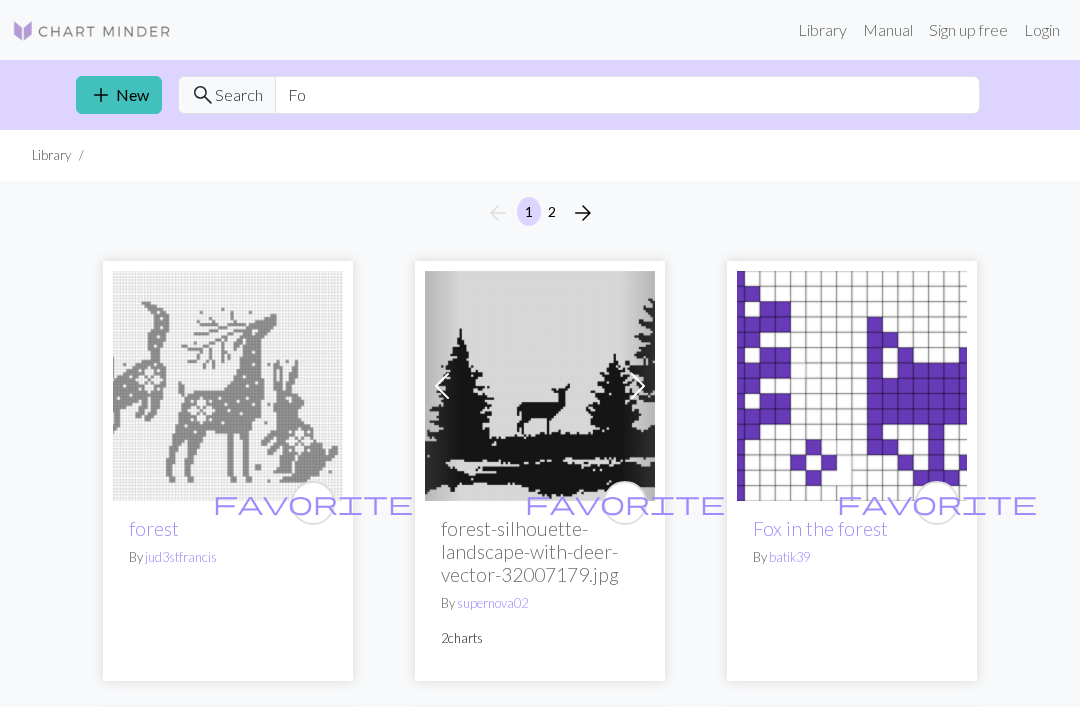 type on "F" 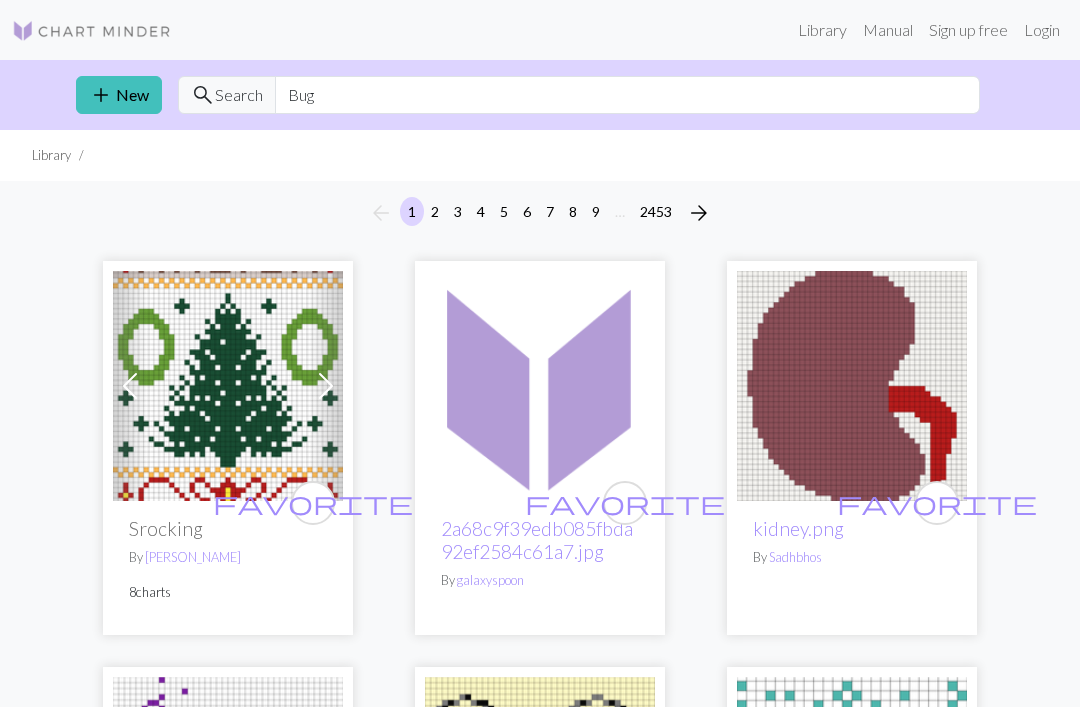 type on "Bug" 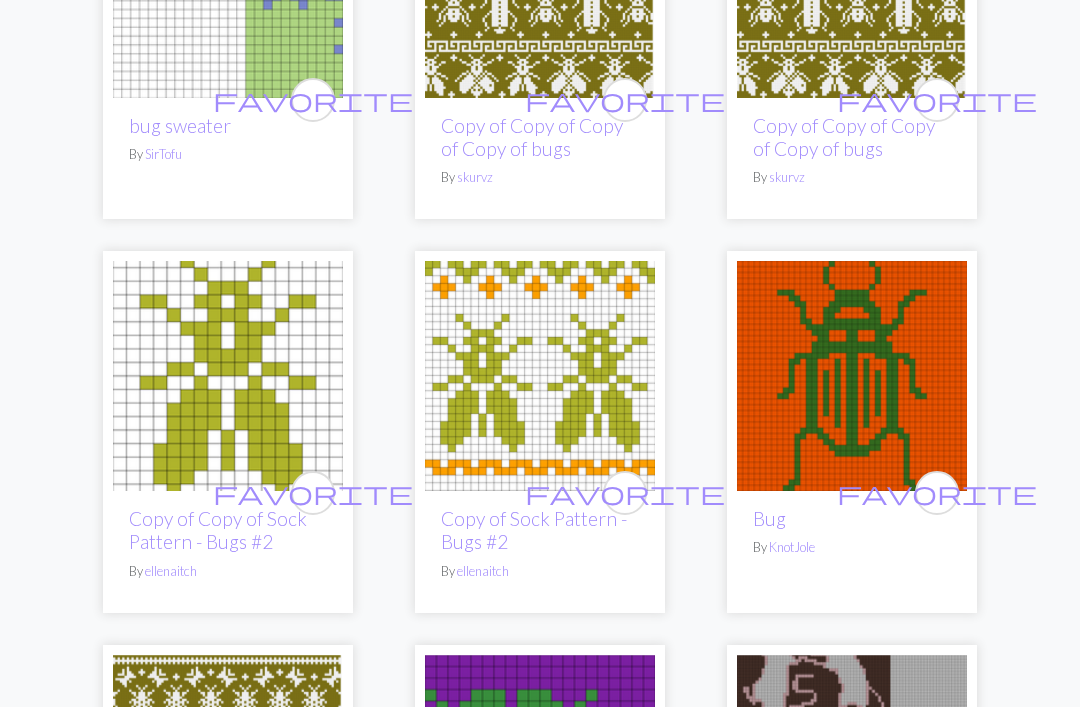 scroll, scrollTop: 403, scrollLeft: 0, axis: vertical 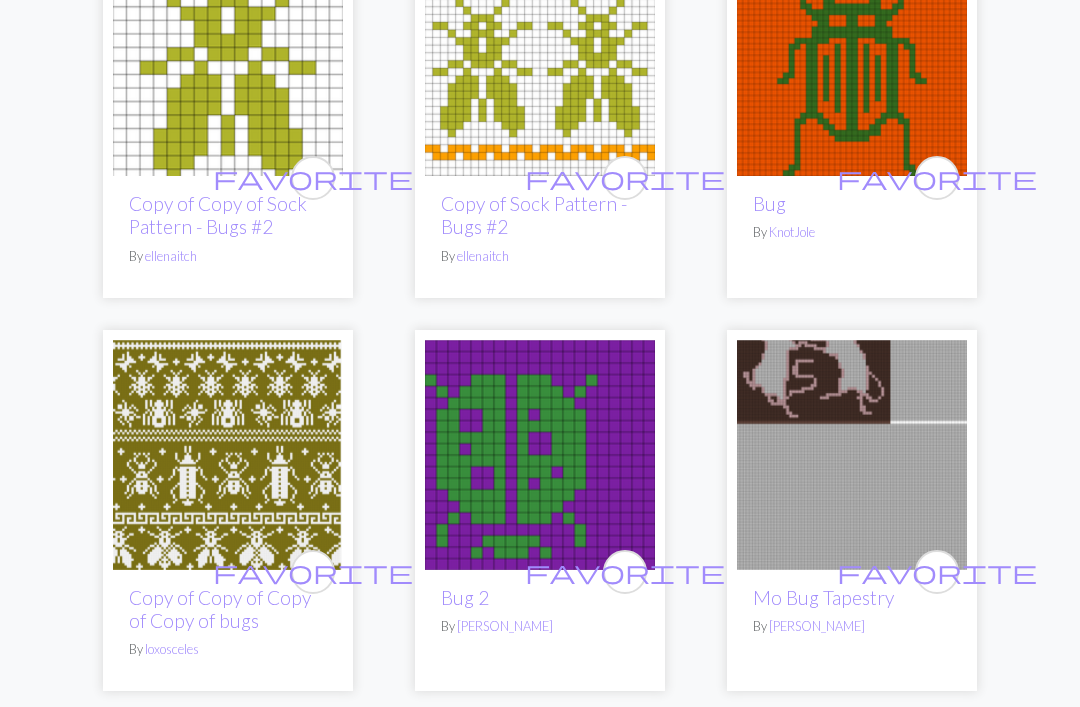 click at bounding box center [540, 456] 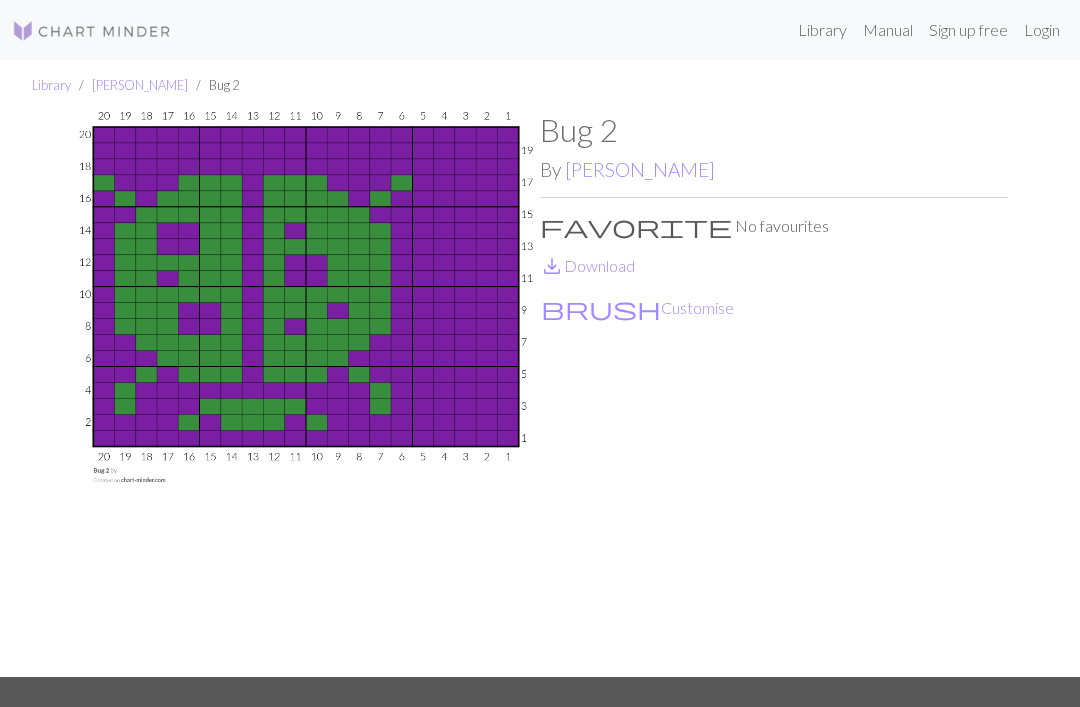 scroll, scrollTop: 0, scrollLeft: 0, axis: both 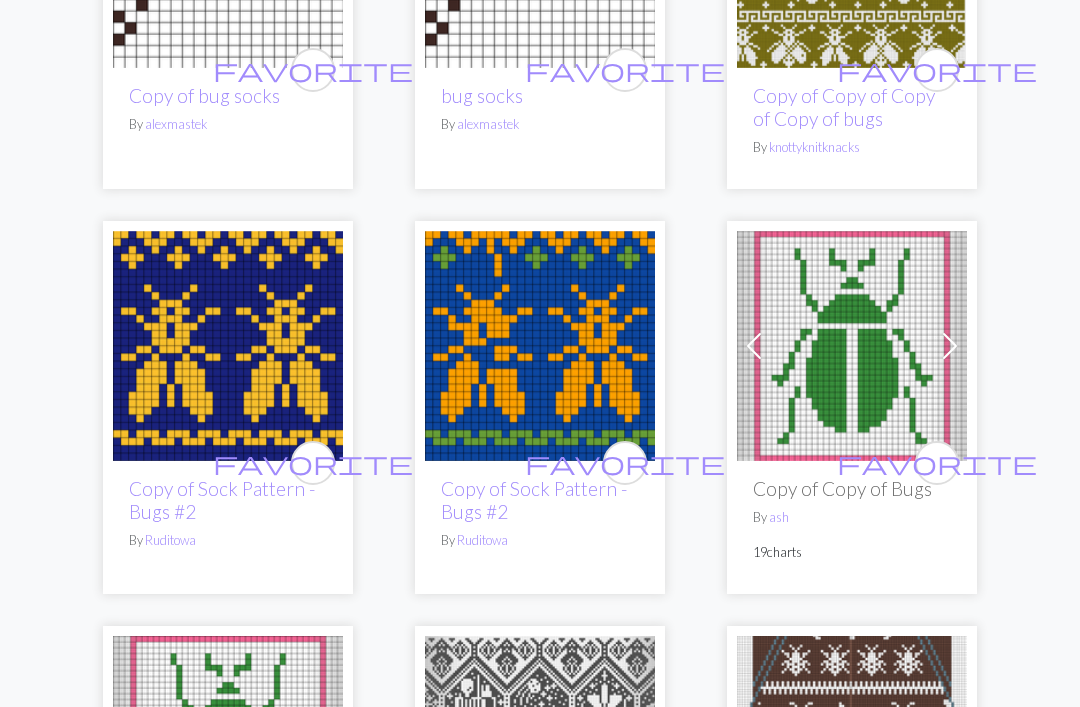 click at bounding box center (852, 346) 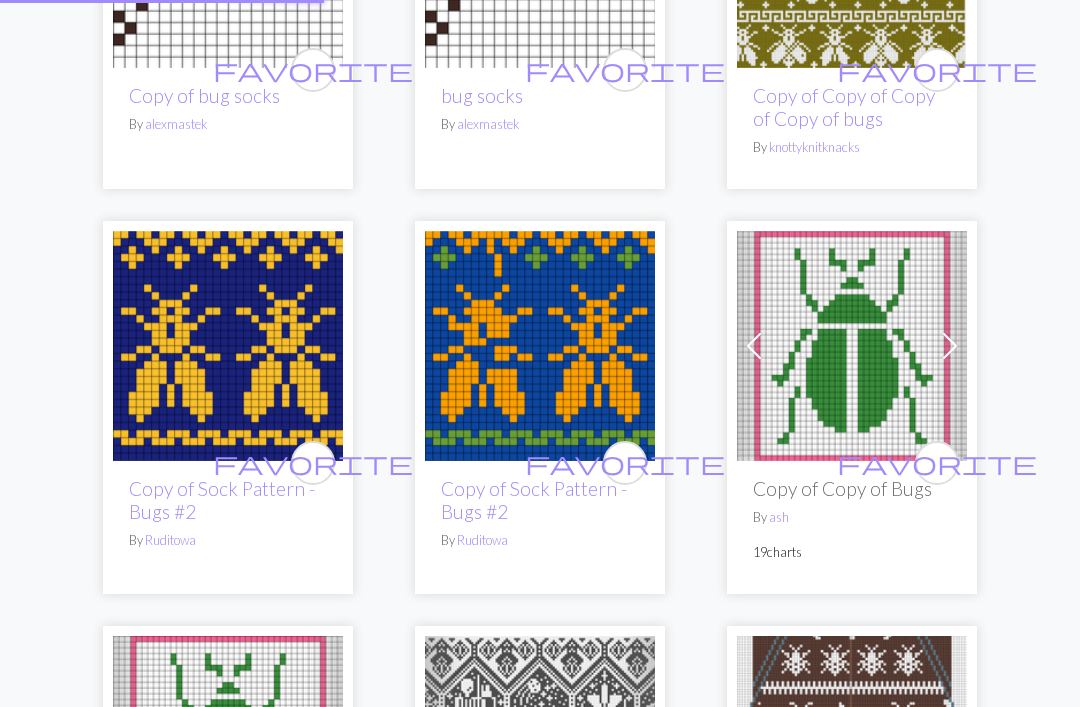 scroll, scrollTop: 0, scrollLeft: 0, axis: both 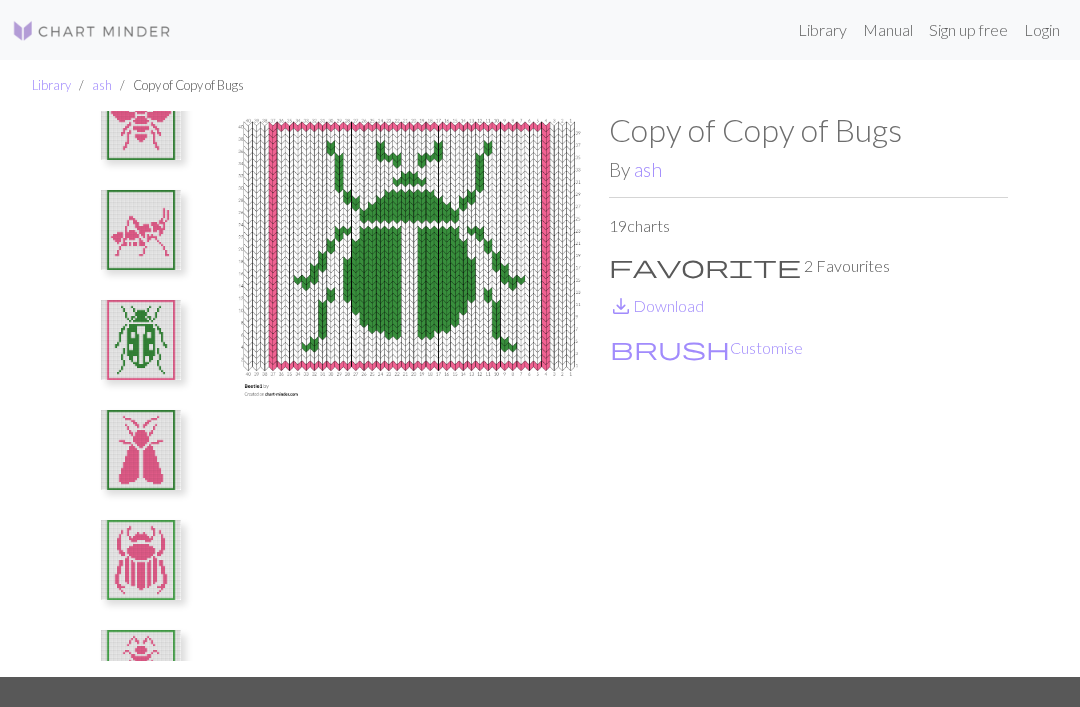 click at bounding box center (141, 560) 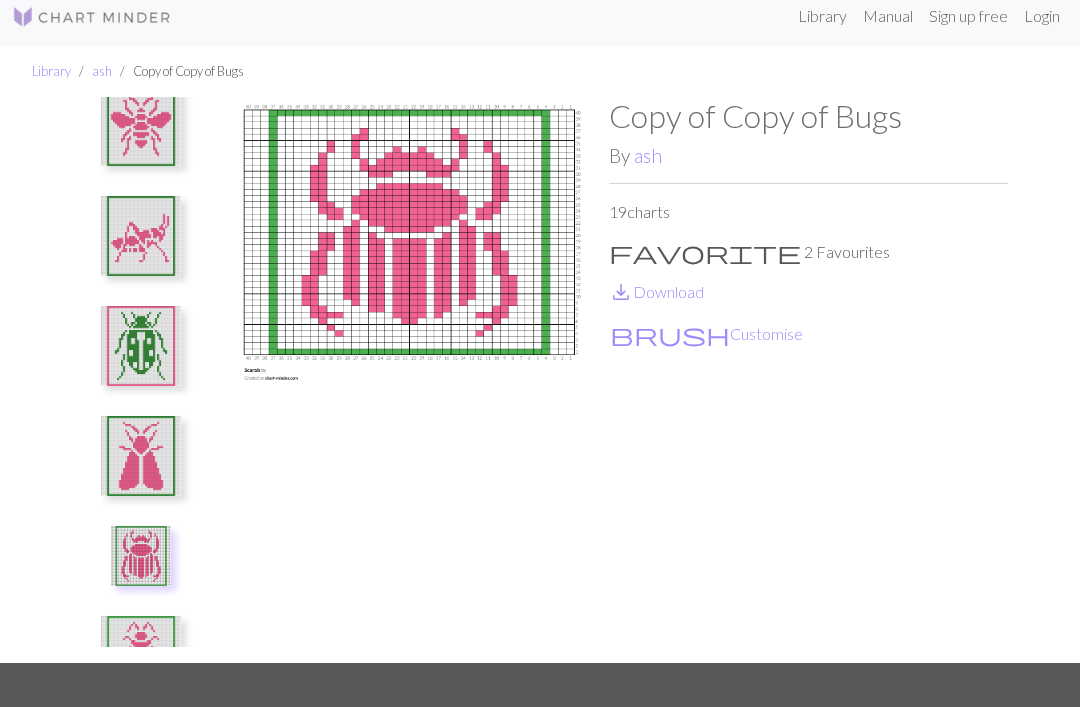scroll, scrollTop: 0, scrollLeft: 0, axis: both 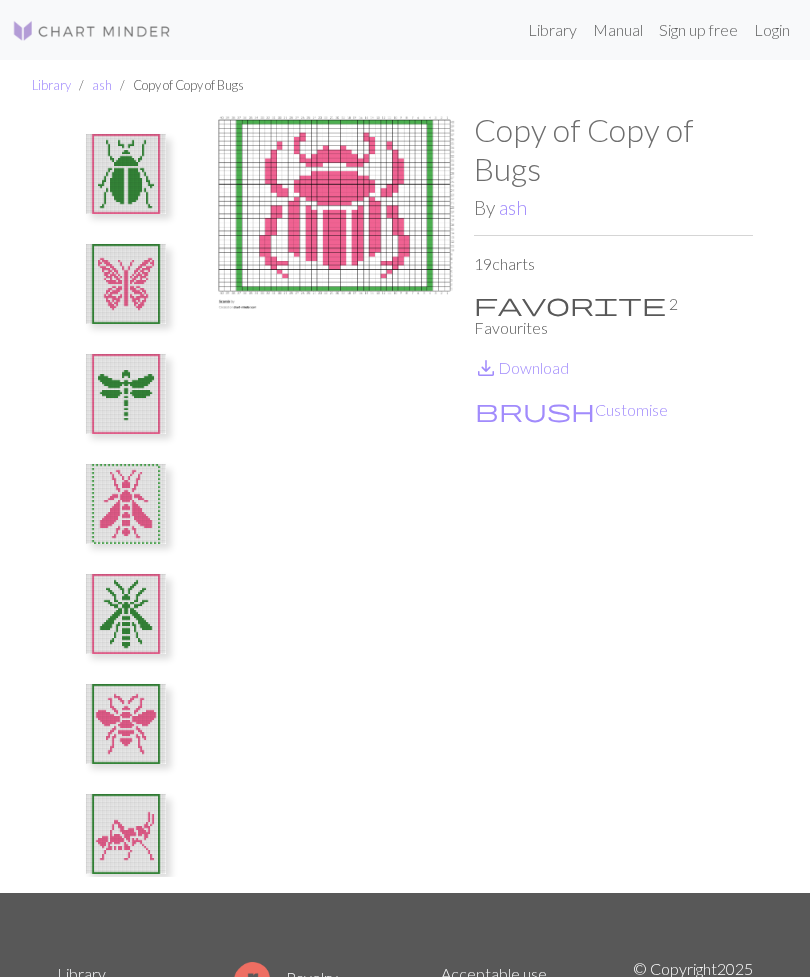 click on "ash" at bounding box center (513, 207) 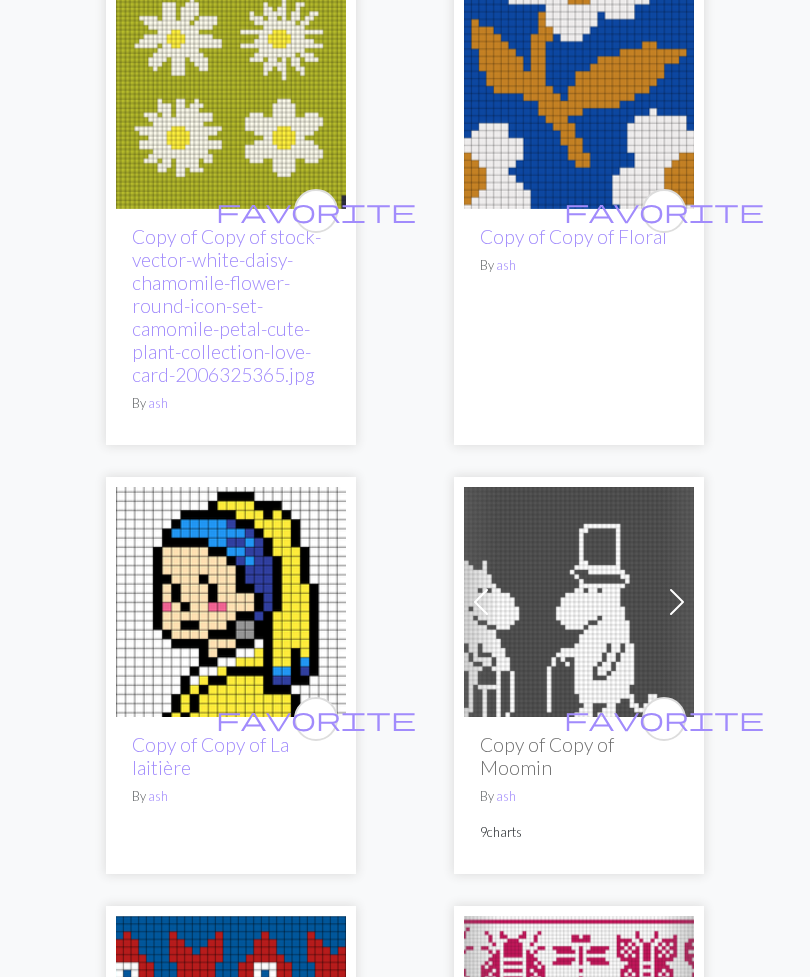 scroll, scrollTop: 0, scrollLeft: 0, axis: both 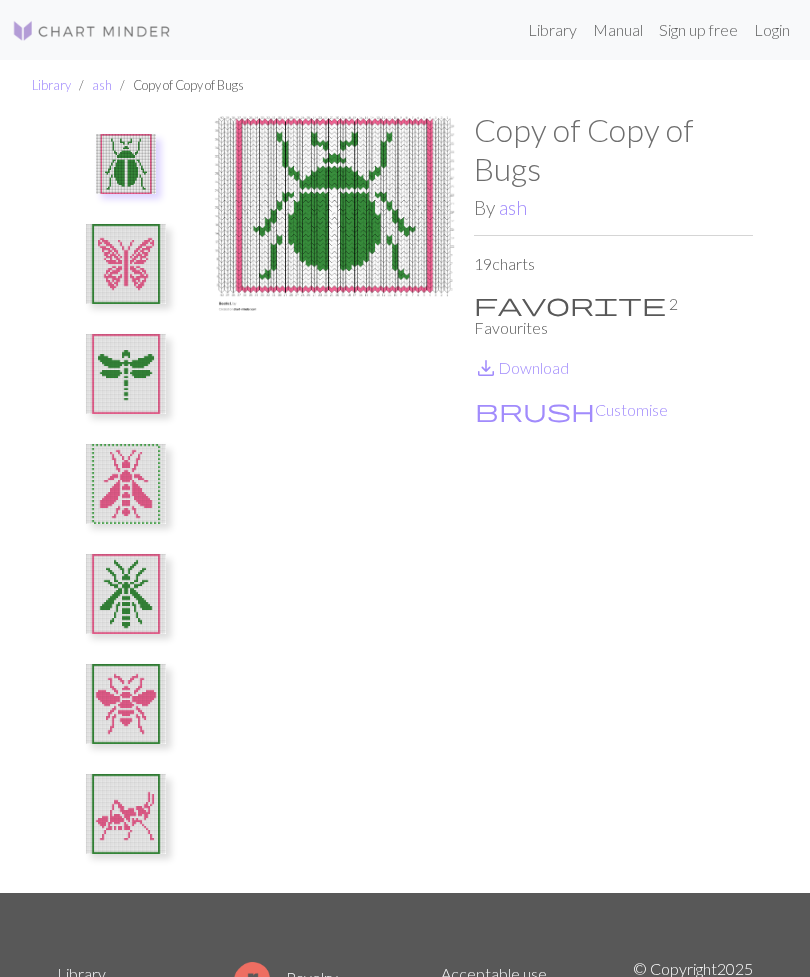 click on "save_alt  Download" at bounding box center [521, 367] 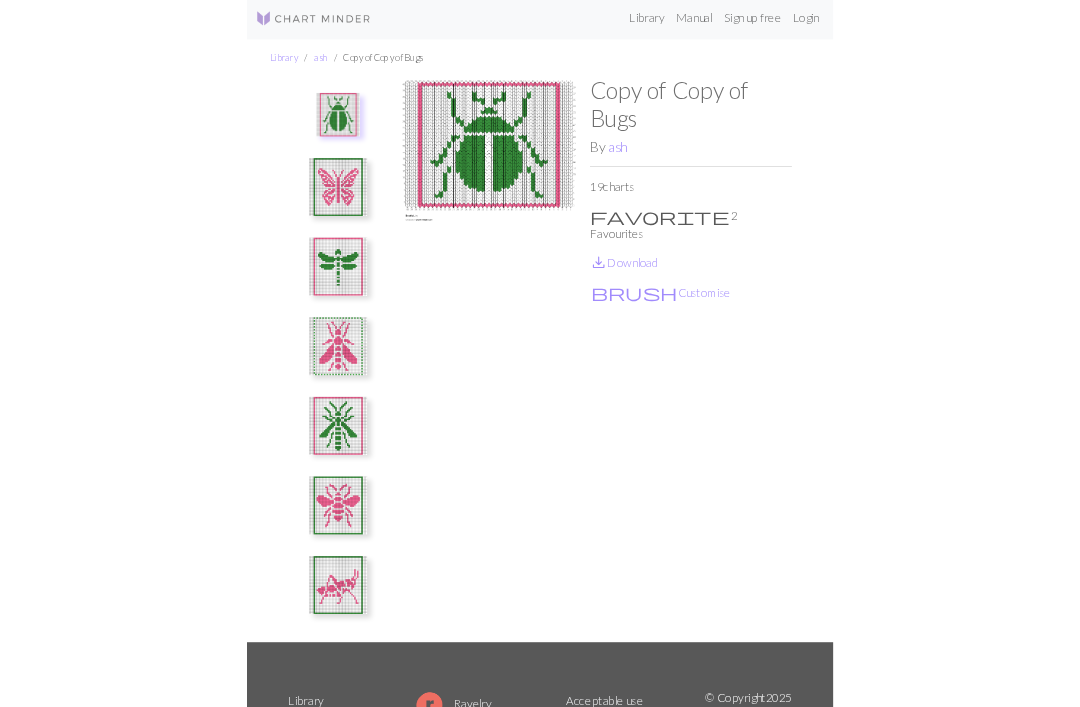 scroll, scrollTop: 0, scrollLeft: 0, axis: both 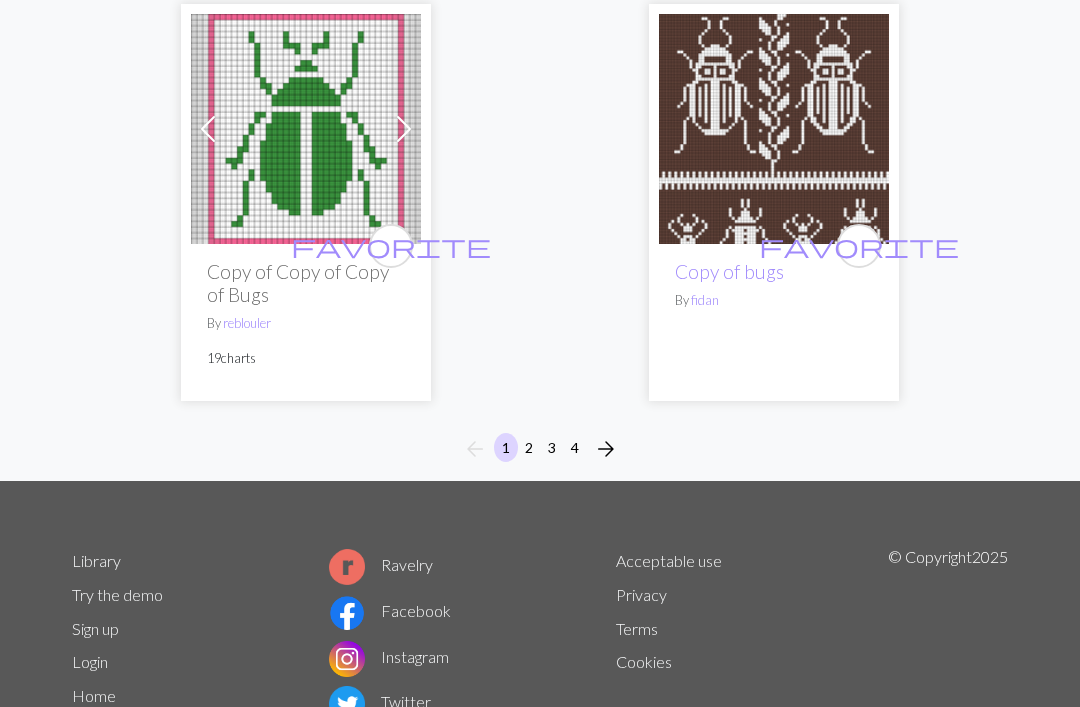 click on "2" at bounding box center (529, 447) 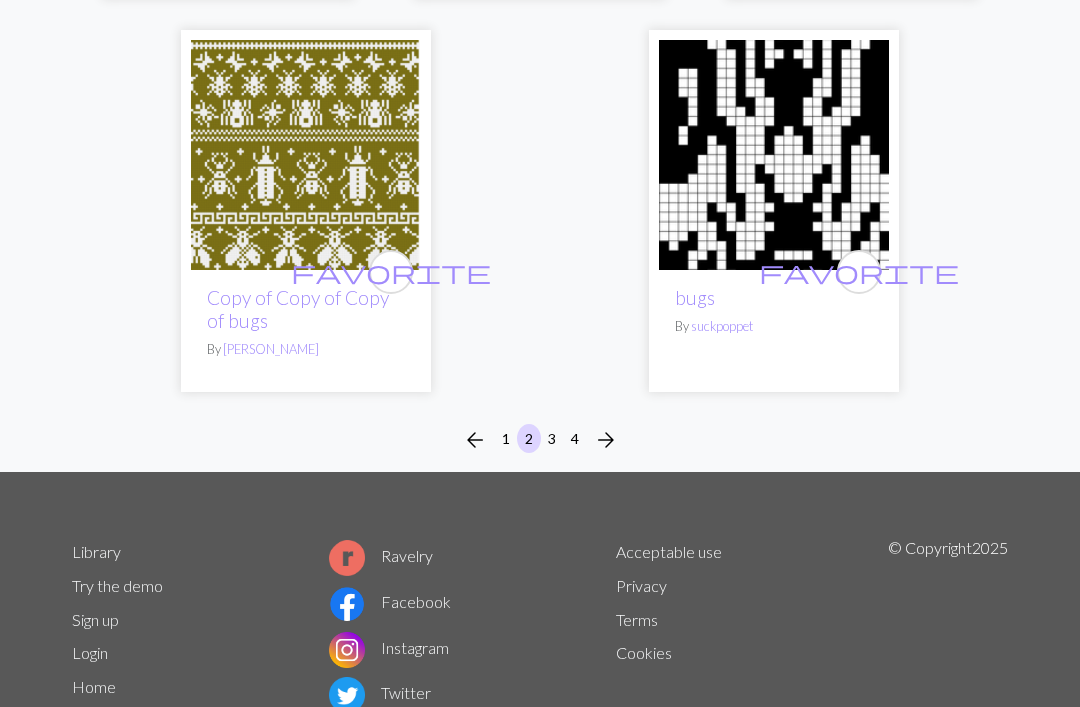 scroll, scrollTop: 6828, scrollLeft: 0, axis: vertical 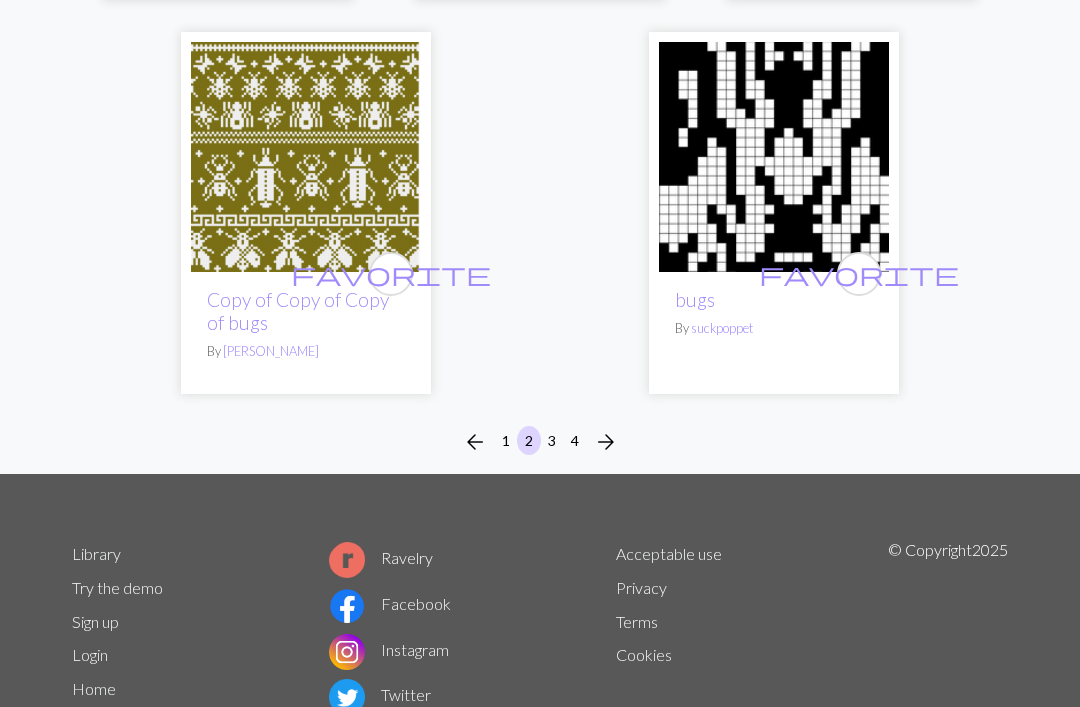click on "3" at bounding box center (552, 440) 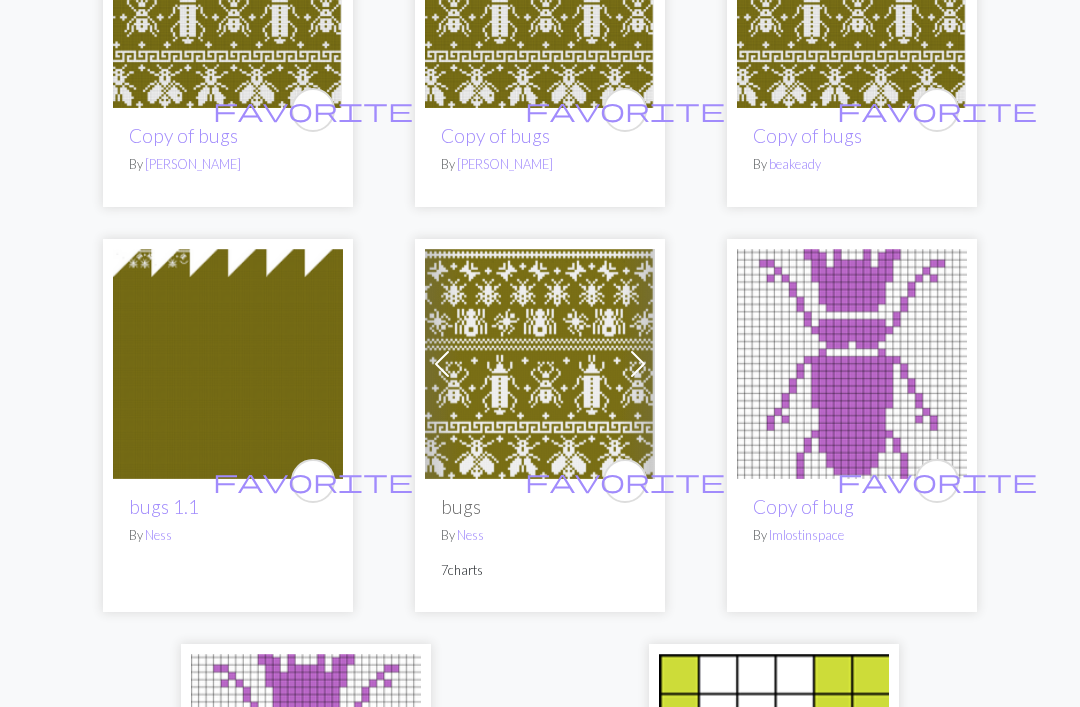 scroll, scrollTop: 6043, scrollLeft: 0, axis: vertical 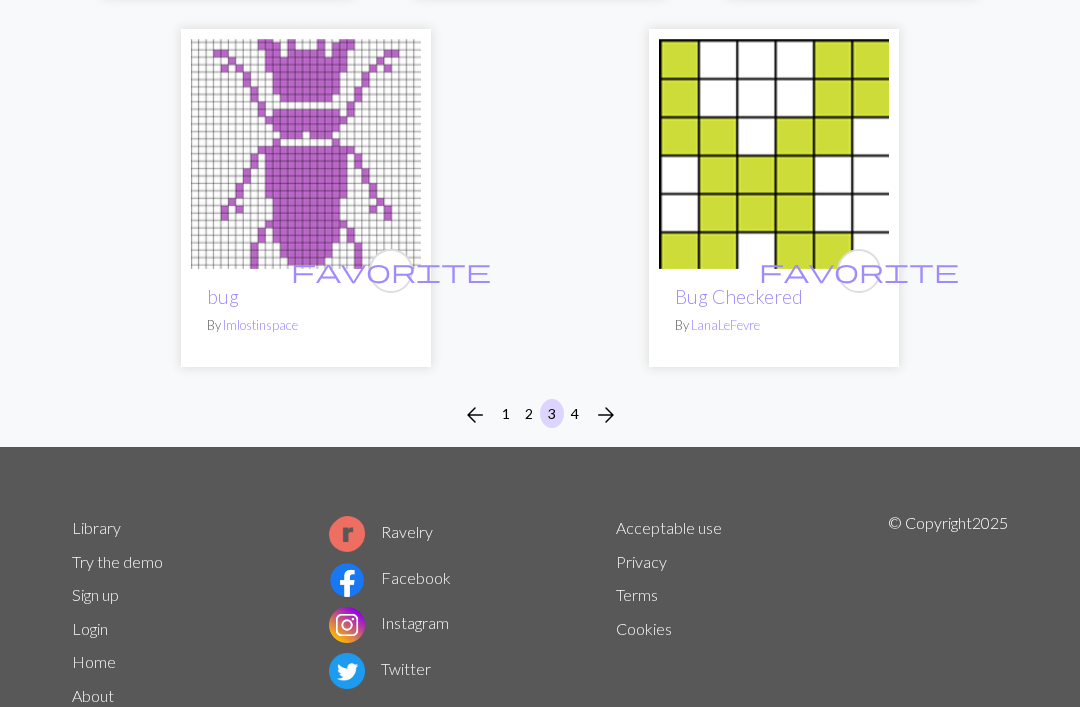 click on "4" at bounding box center [575, 413] 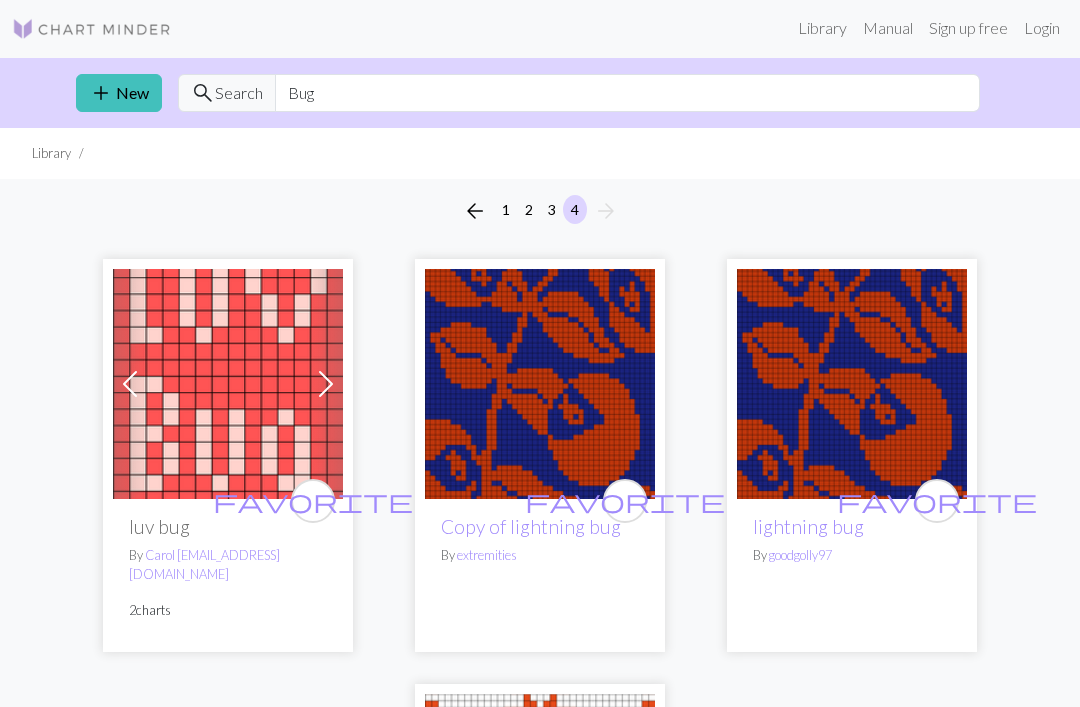 scroll, scrollTop: 0, scrollLeft: 0, axis: both 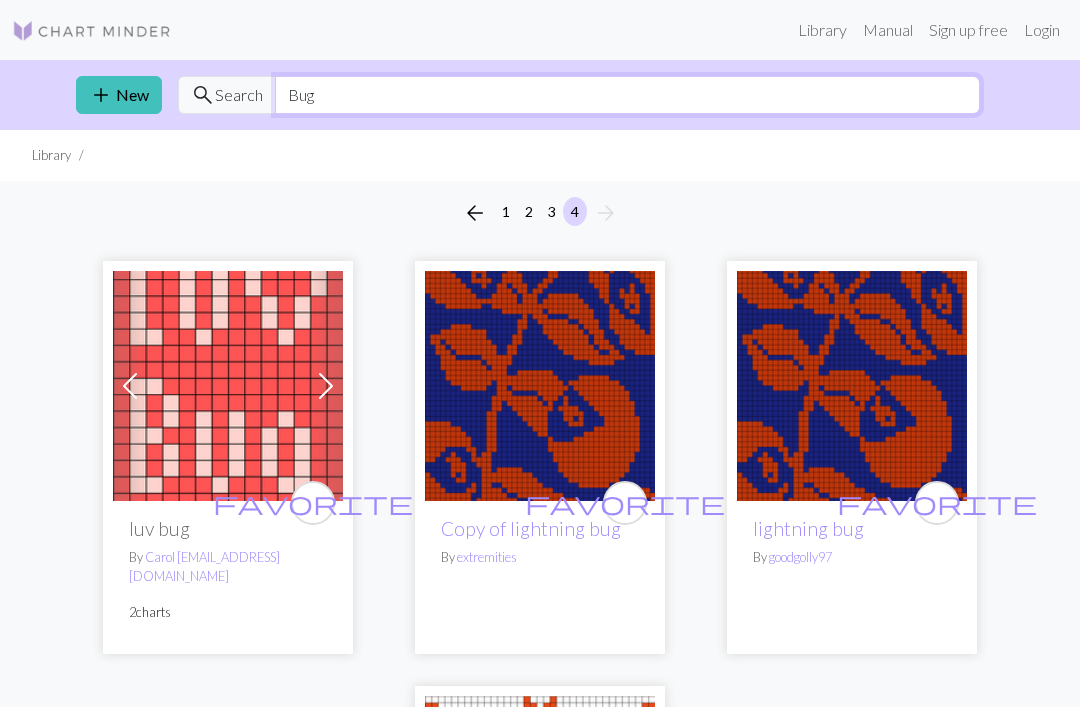 click on "Bug" at bounding box center (627, 95) 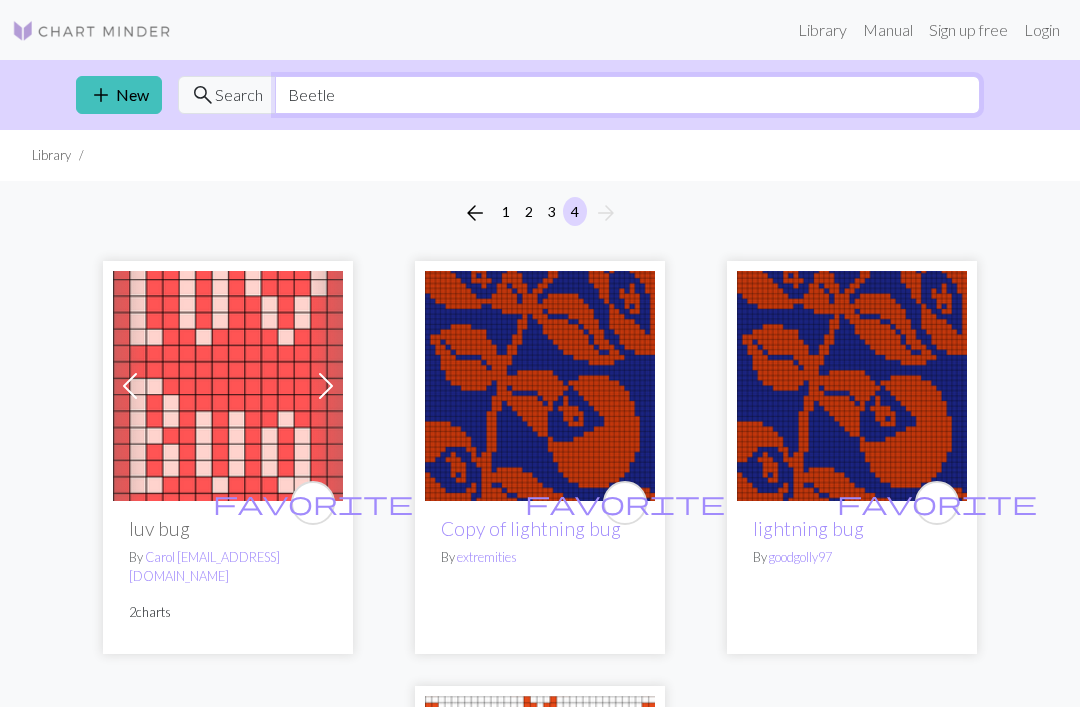type on "Beetle" 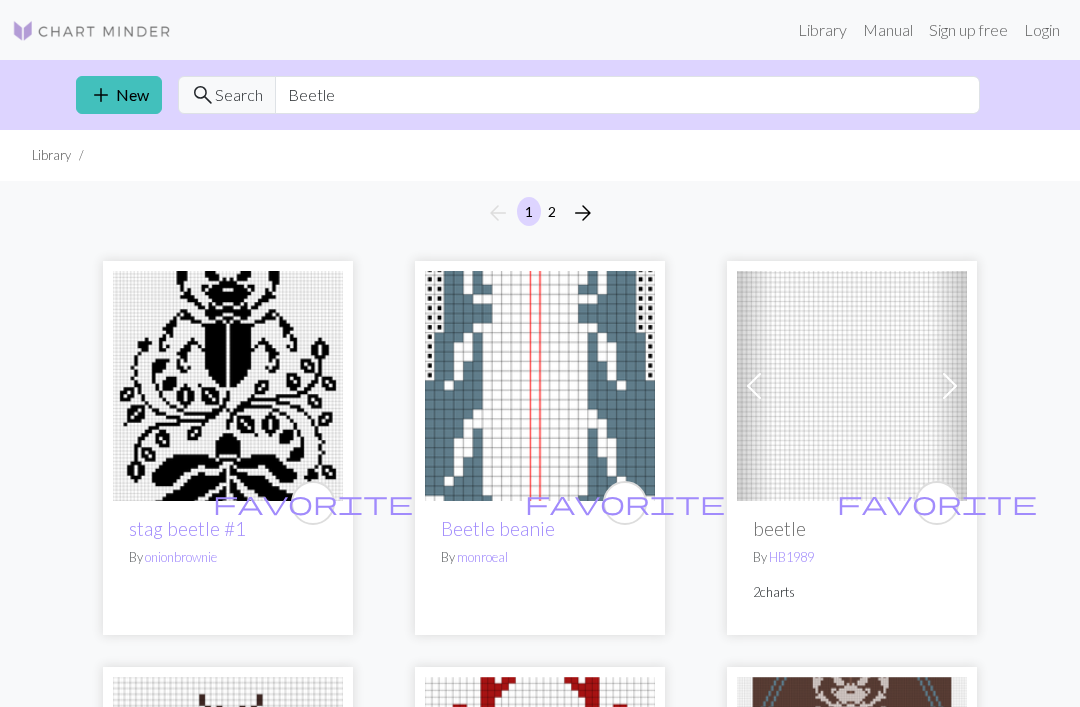 click on "arrow_back 1 2 arrow_forward" at bounding box center [540, 213] 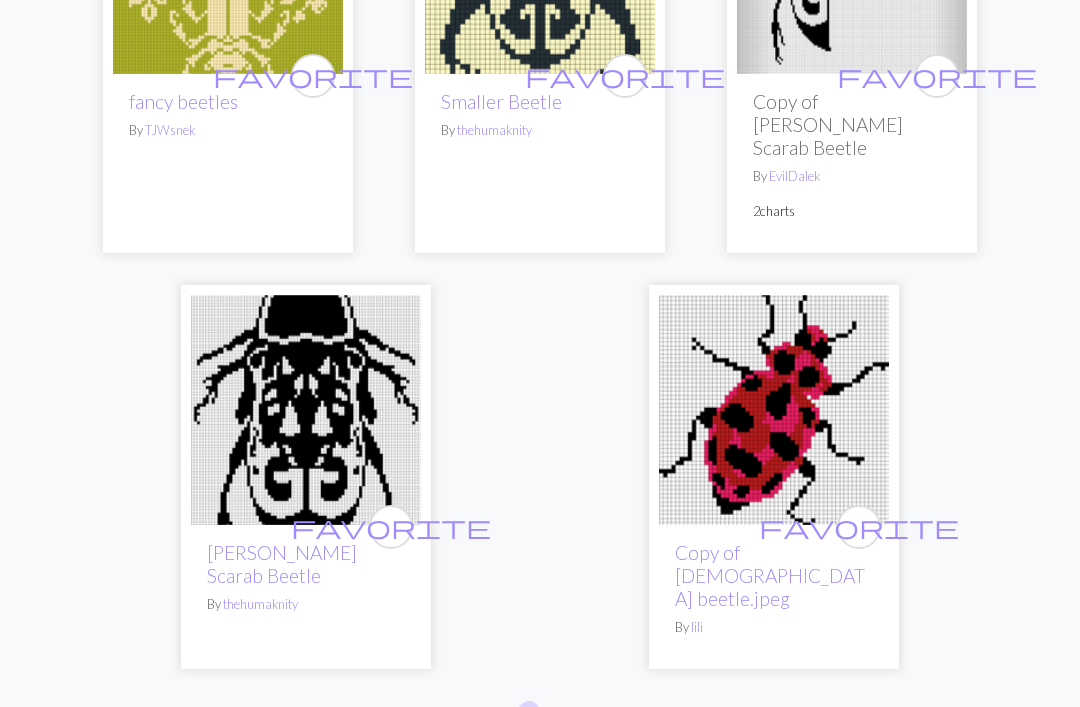 scroll, scrollTop: 6552, scrollLeft: 0, axis: vertical 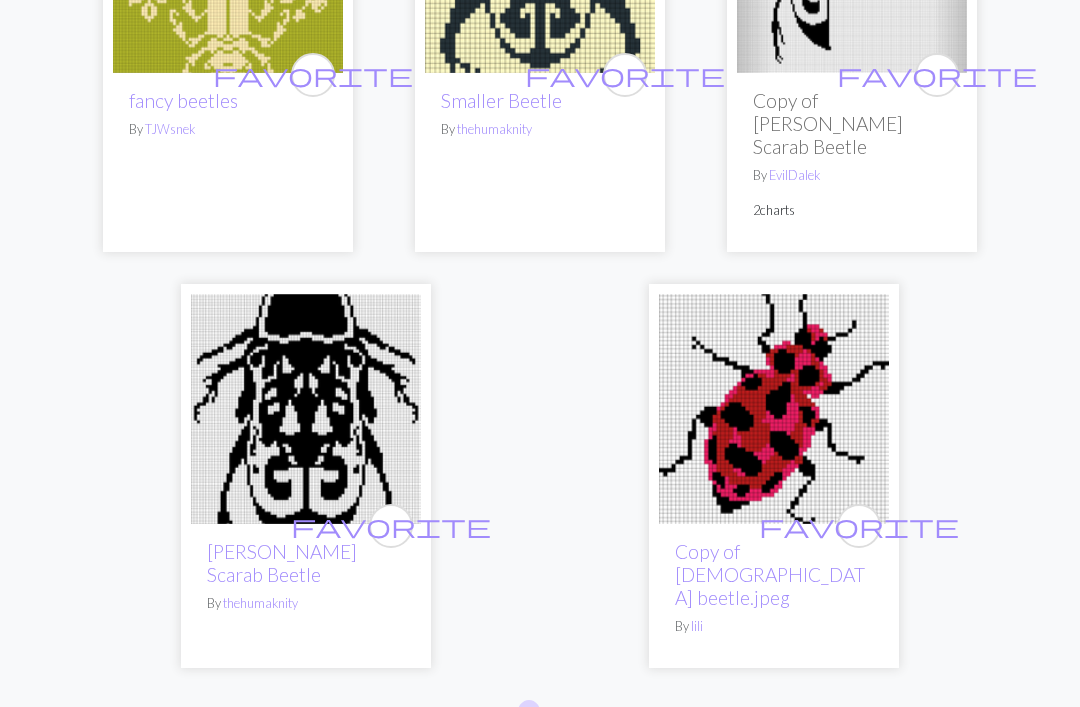click on "2" at bounding box center (552, 714) 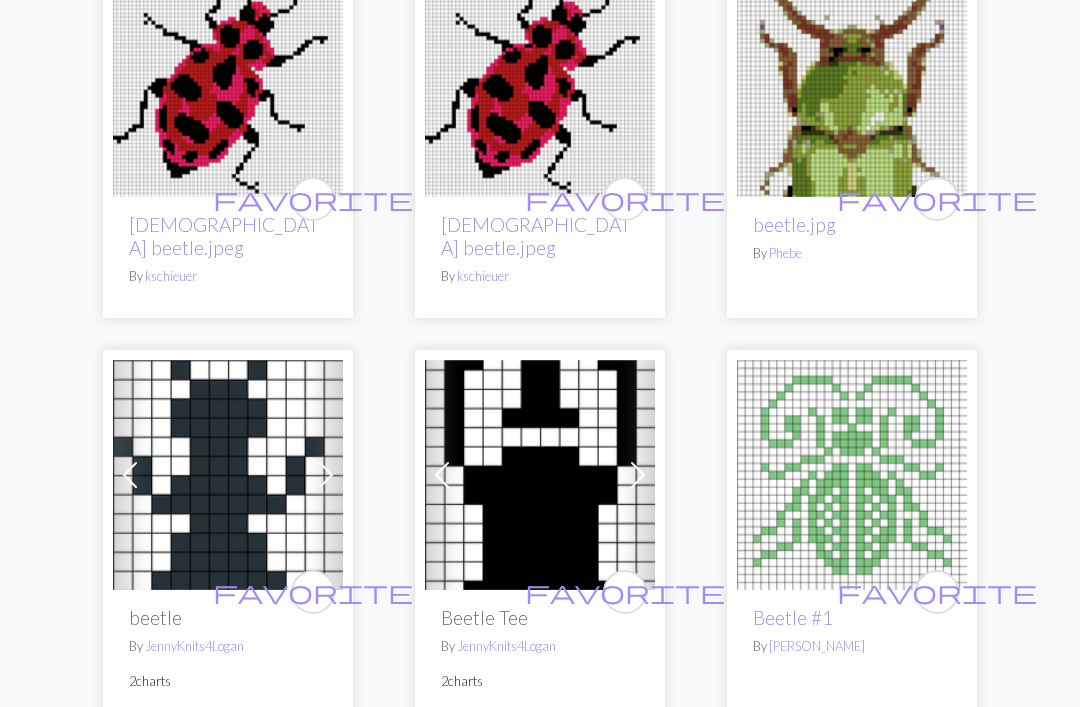 scroll, scrollTop: 0, scrollLeft: 0, axis: both 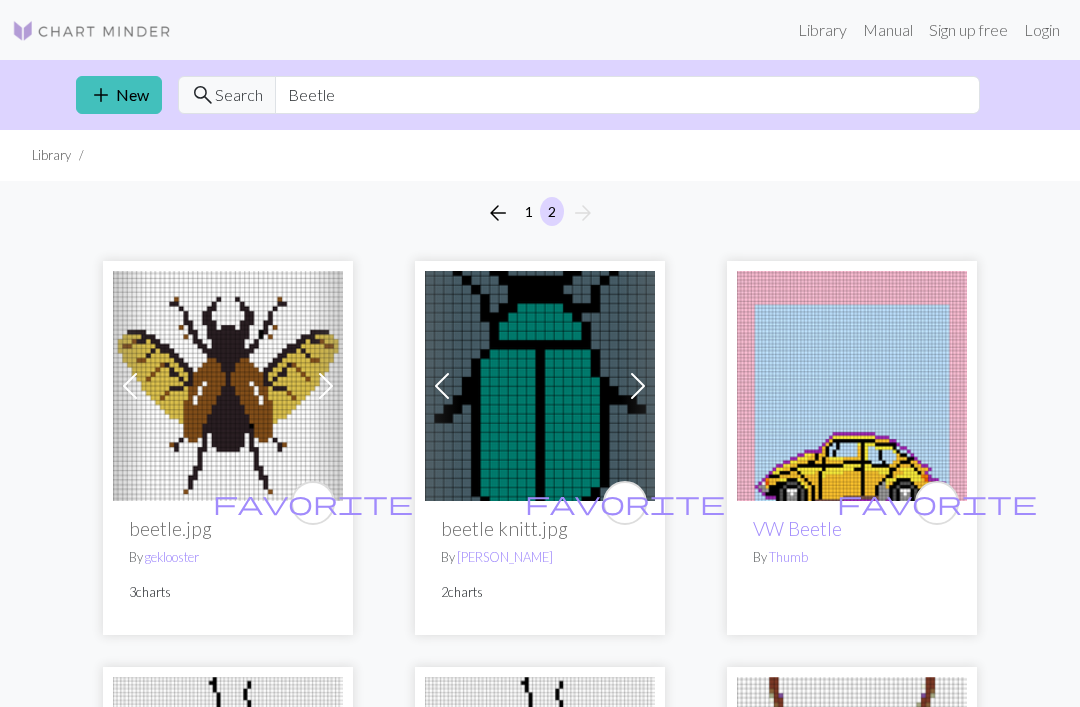 click on "add   New" at bounding box center [119, 95] 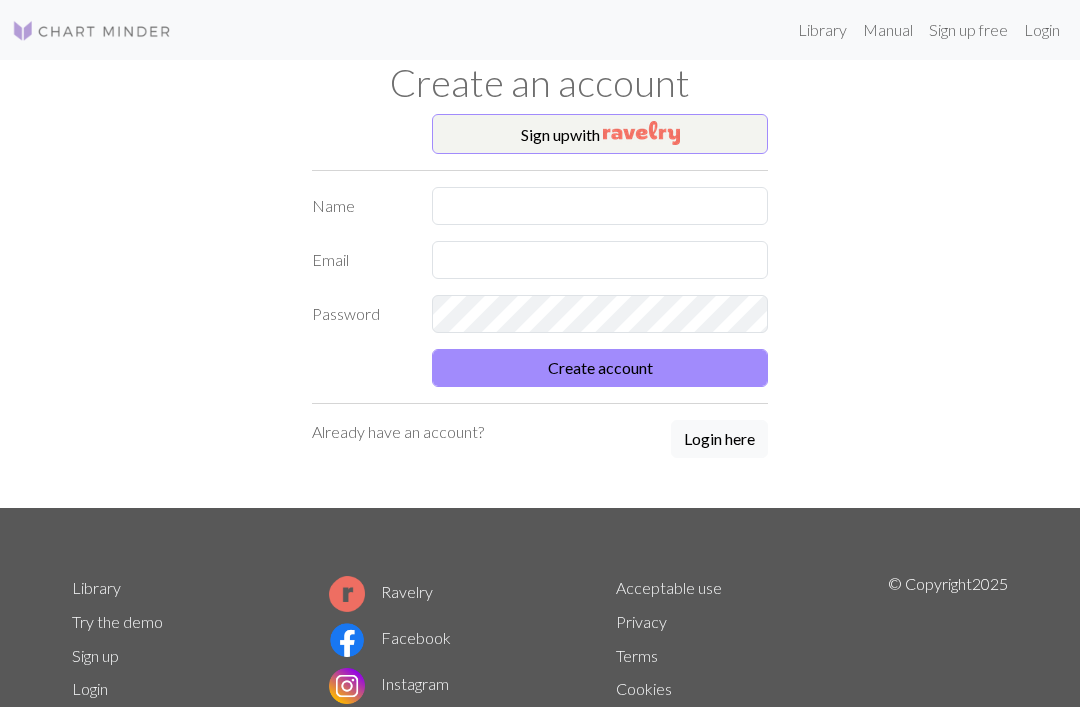 click on "Library" at bounding box center (822, 30) 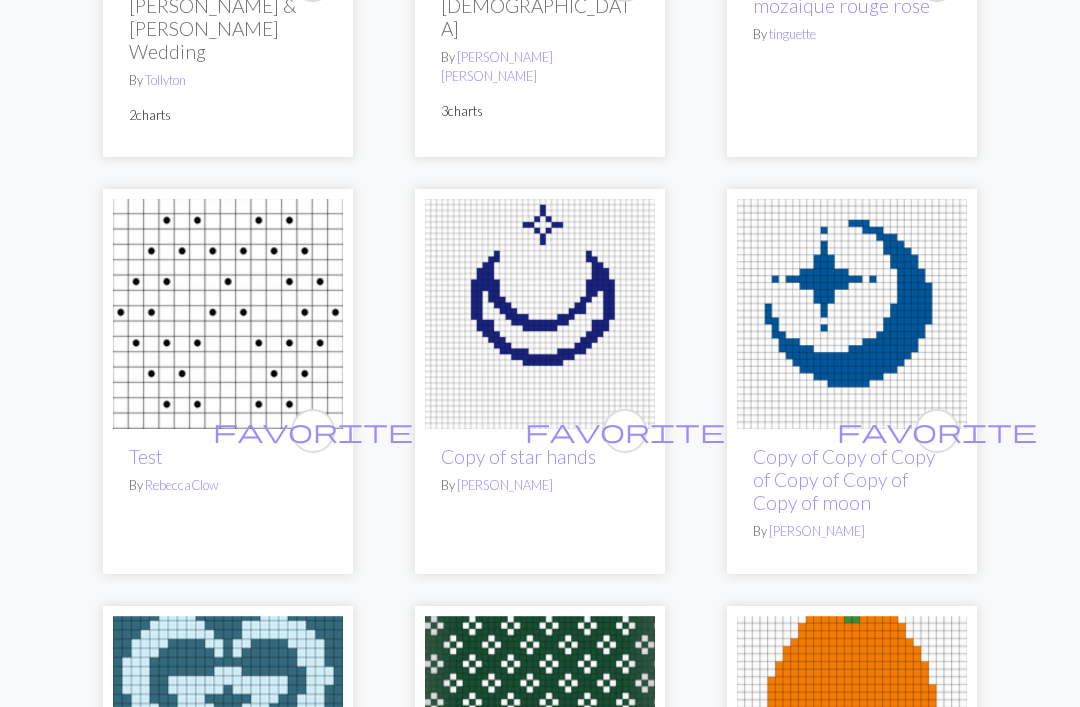scroll, scrollTop: 5750, scrollLeft: 0, axis: vertical 